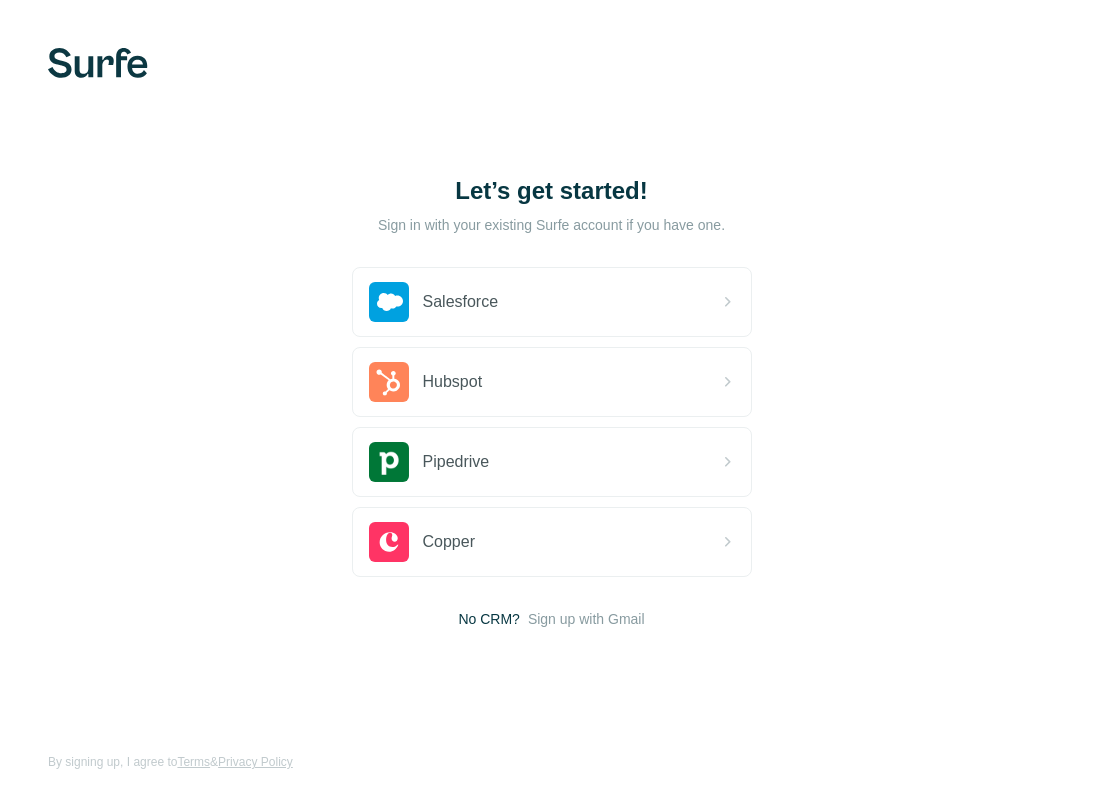 scroll, scrollTop: 0, scrollLeft: 0, axis: both 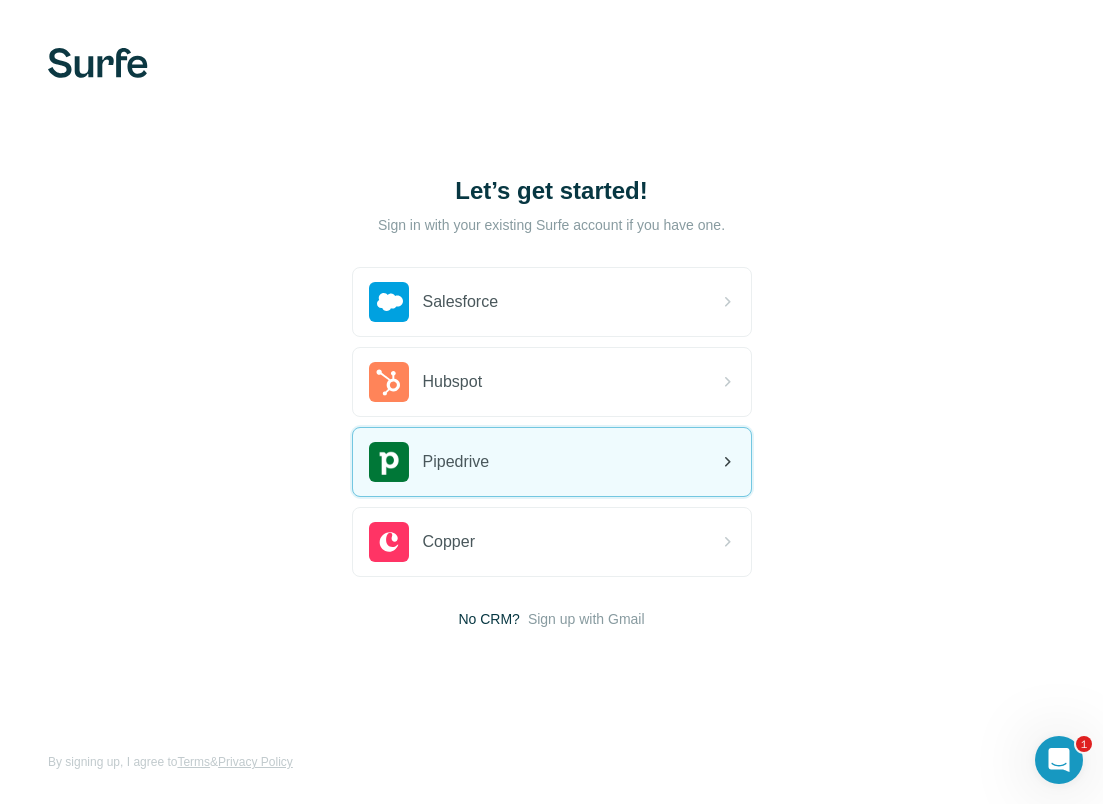 click on "Pipedrive" at bounding box center (552, 462) 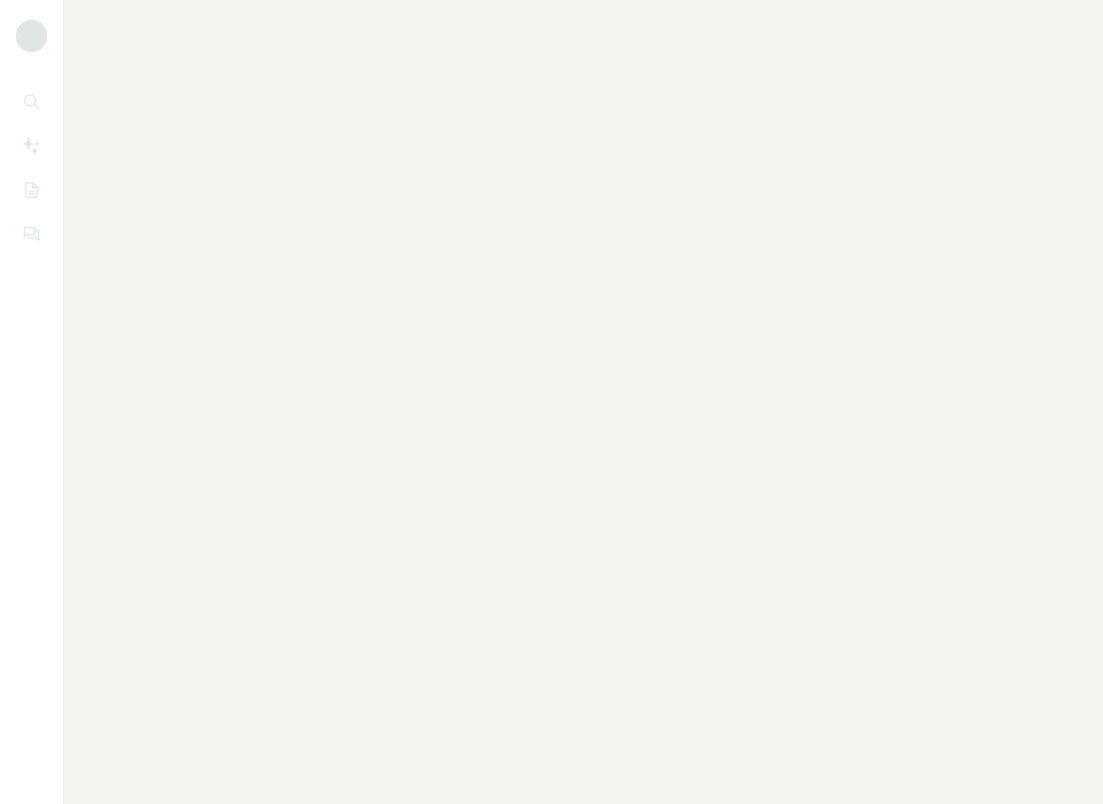 scroll, scrollTop: 0, scrollLeft: 0, axis: both 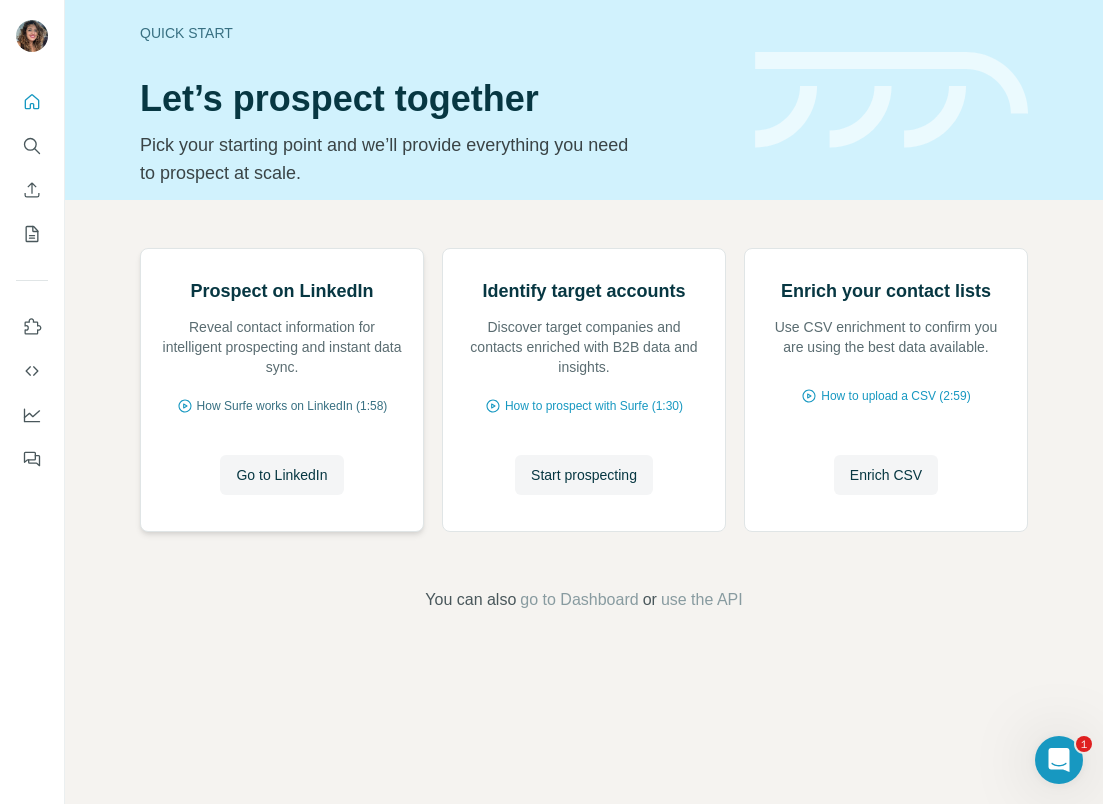 click on "How Surfe works on LinkedIn (1:58)" at bounding box center (292, 406) 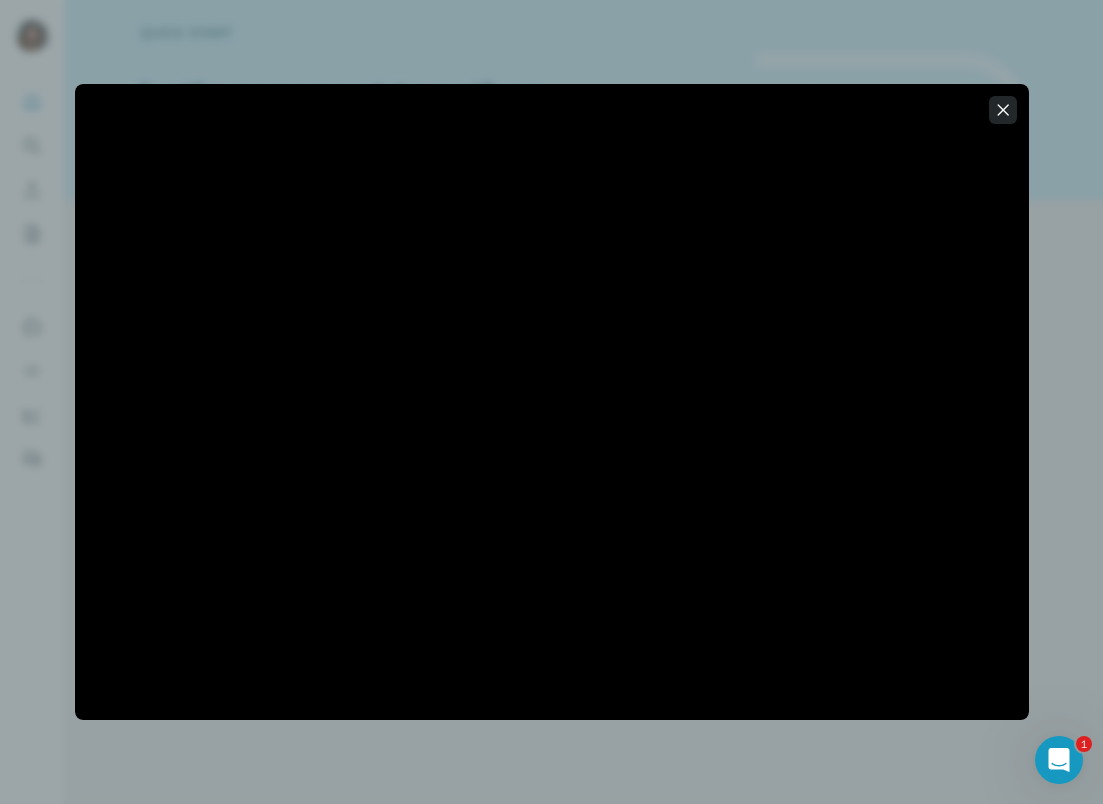 click 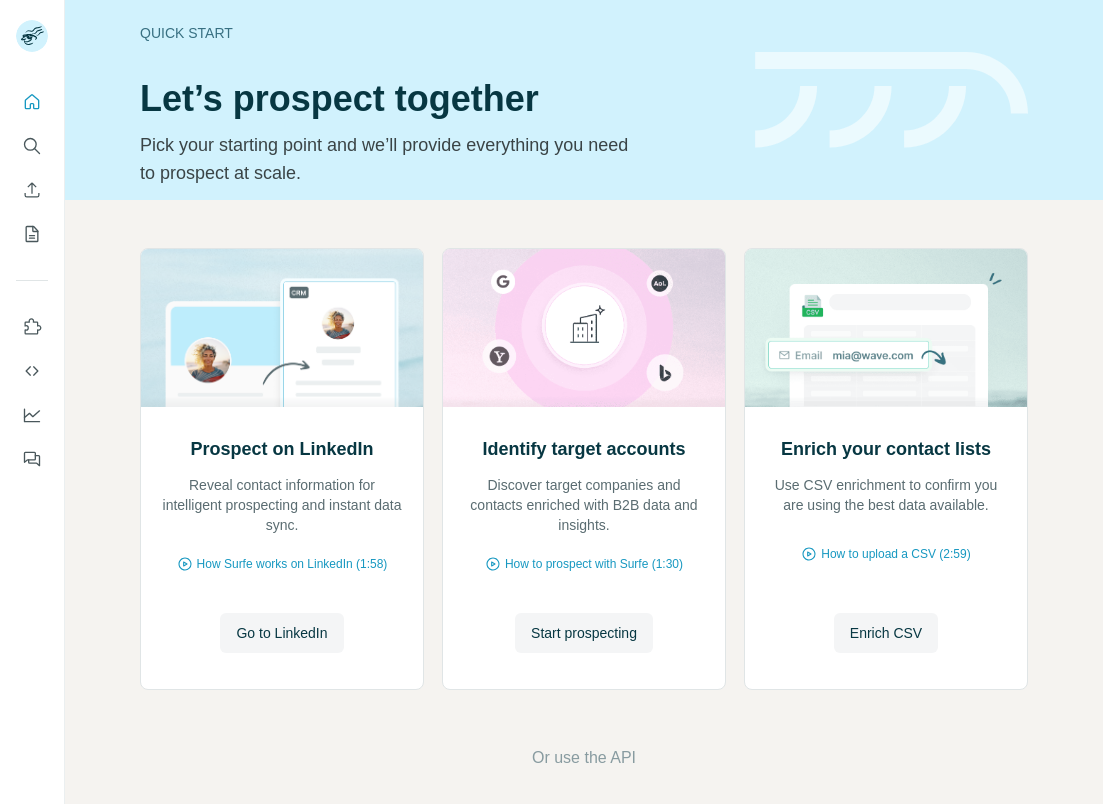 scroll, scrollTop: 0, scrollLeft: 0, axis: both 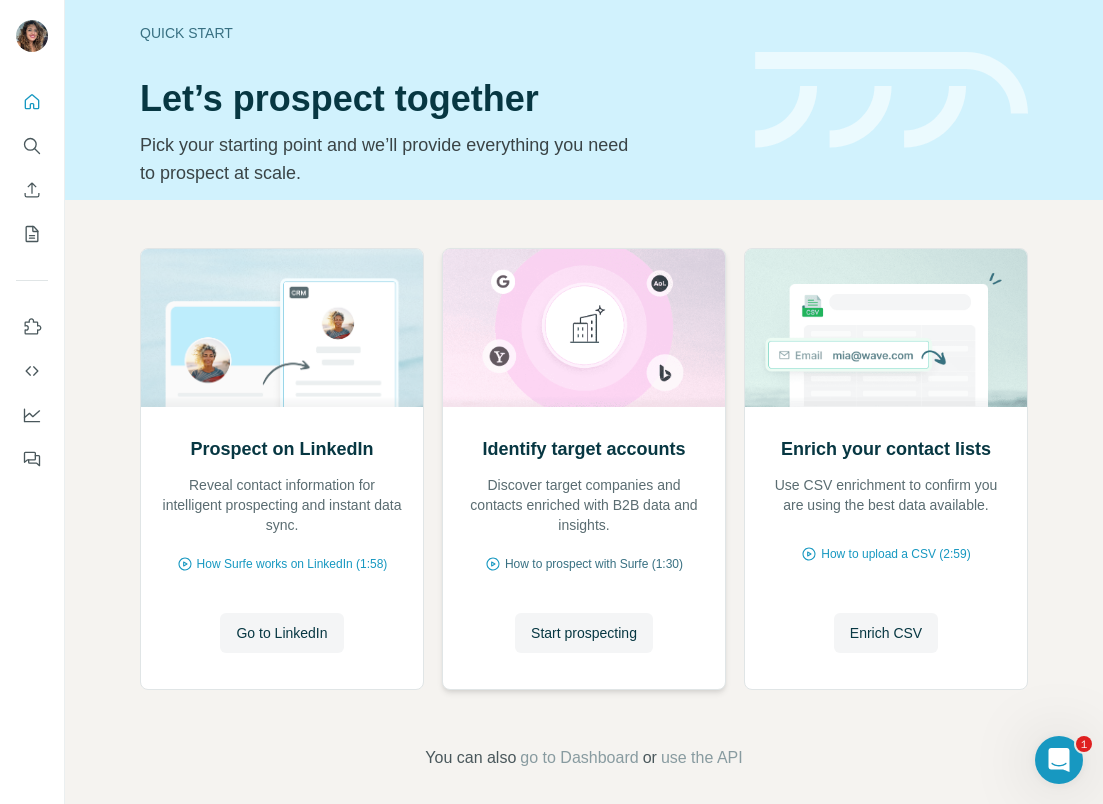 click on "How to prospect with Surfe (1:30)" at bounding box center [594, 564] 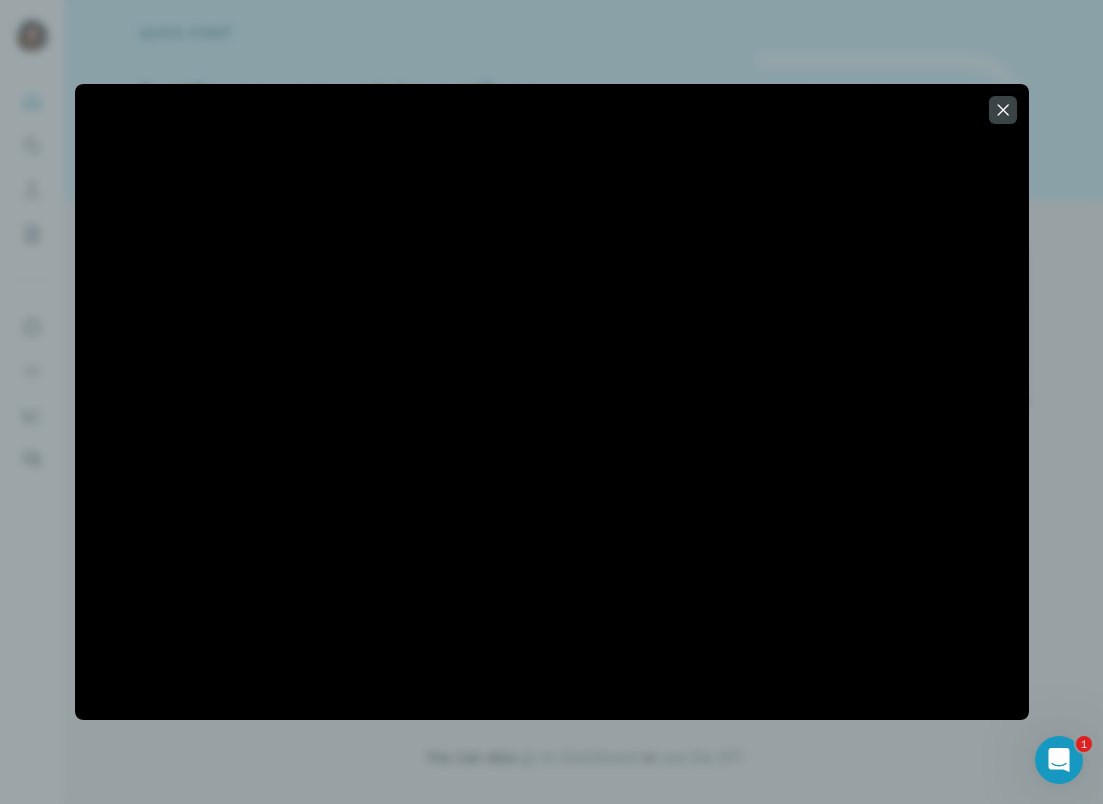 click at bounding box center (551, 402) 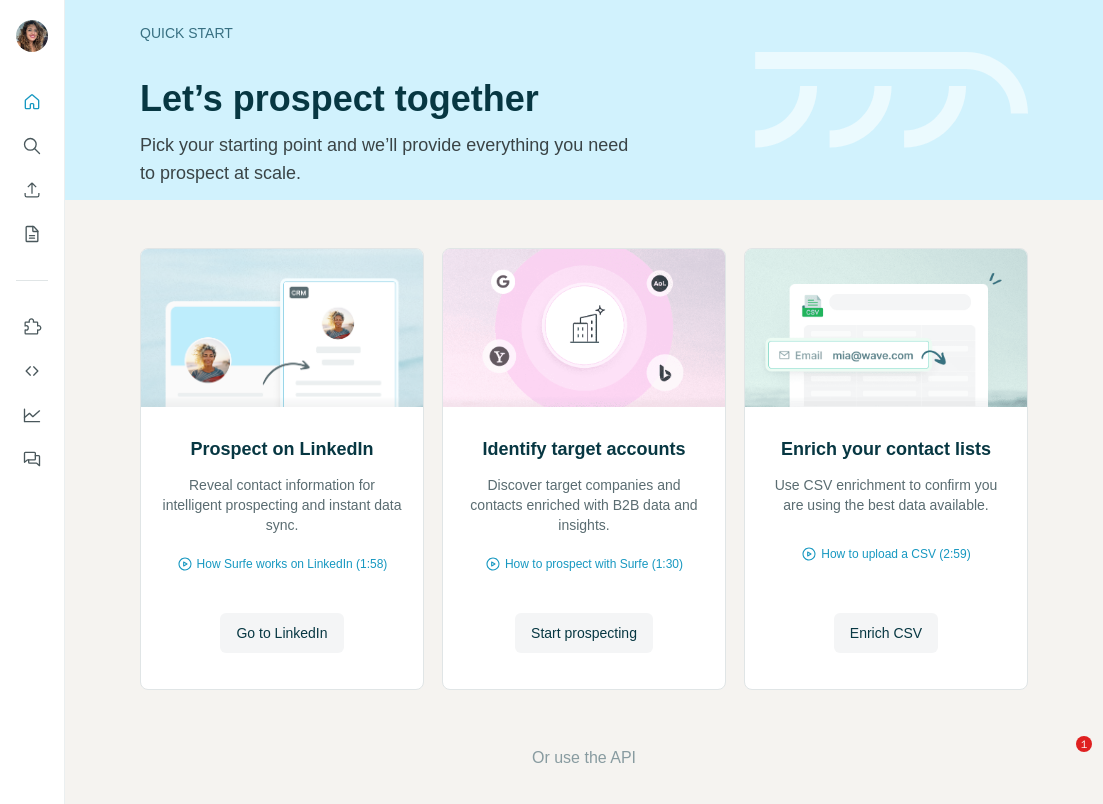scroll, scrollTop: 0, scrollLeft: 0, axis: both 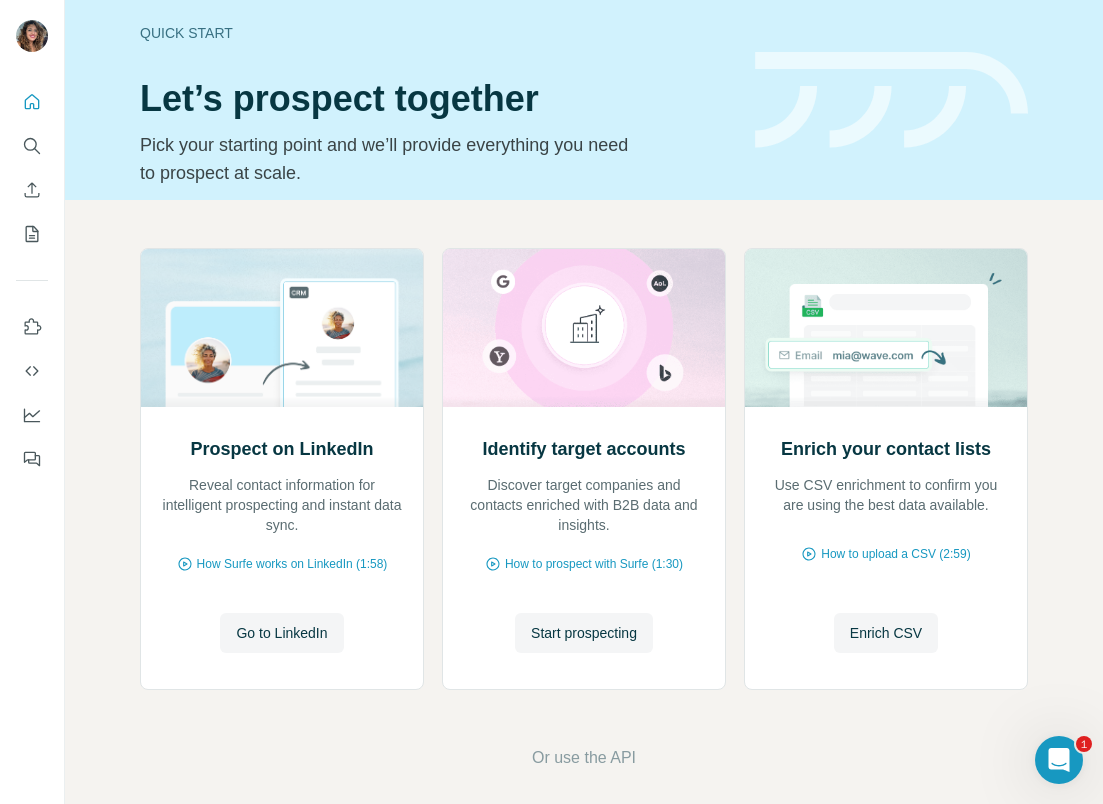 click 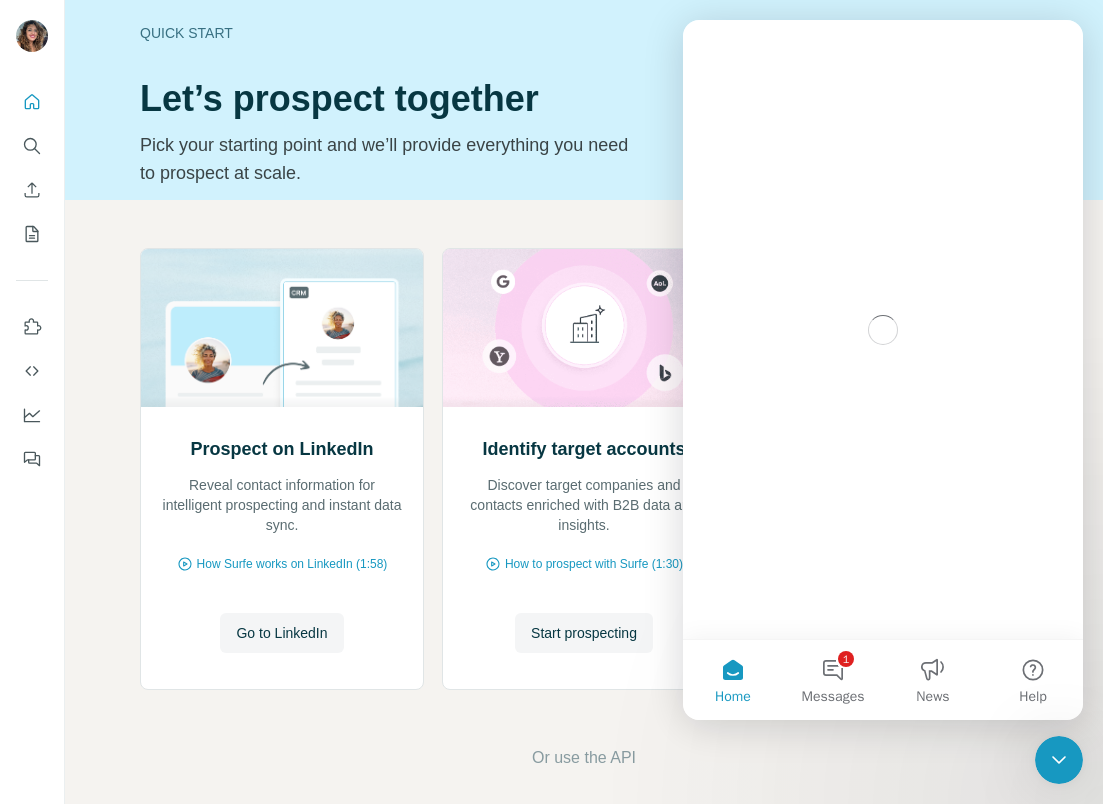 scroll, scrollTop: 0, scrollLeft: 0, axis: both 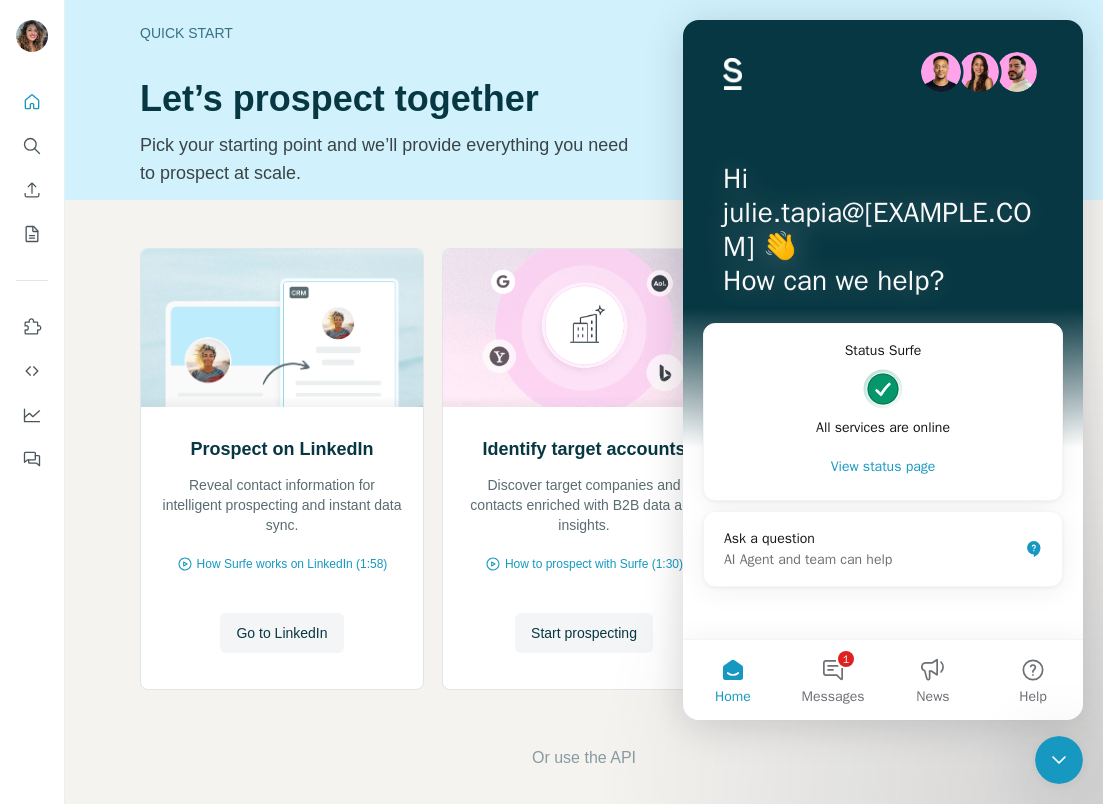 click on "View status page" at bounding box center (883, 466) 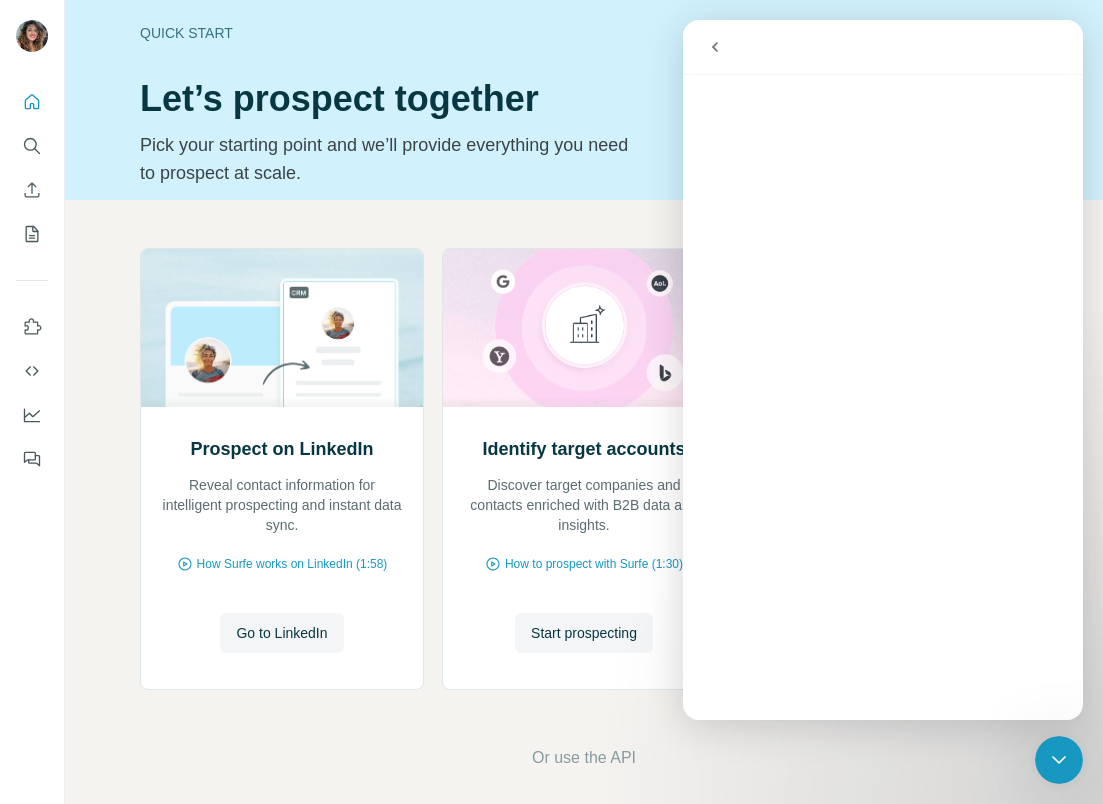 click 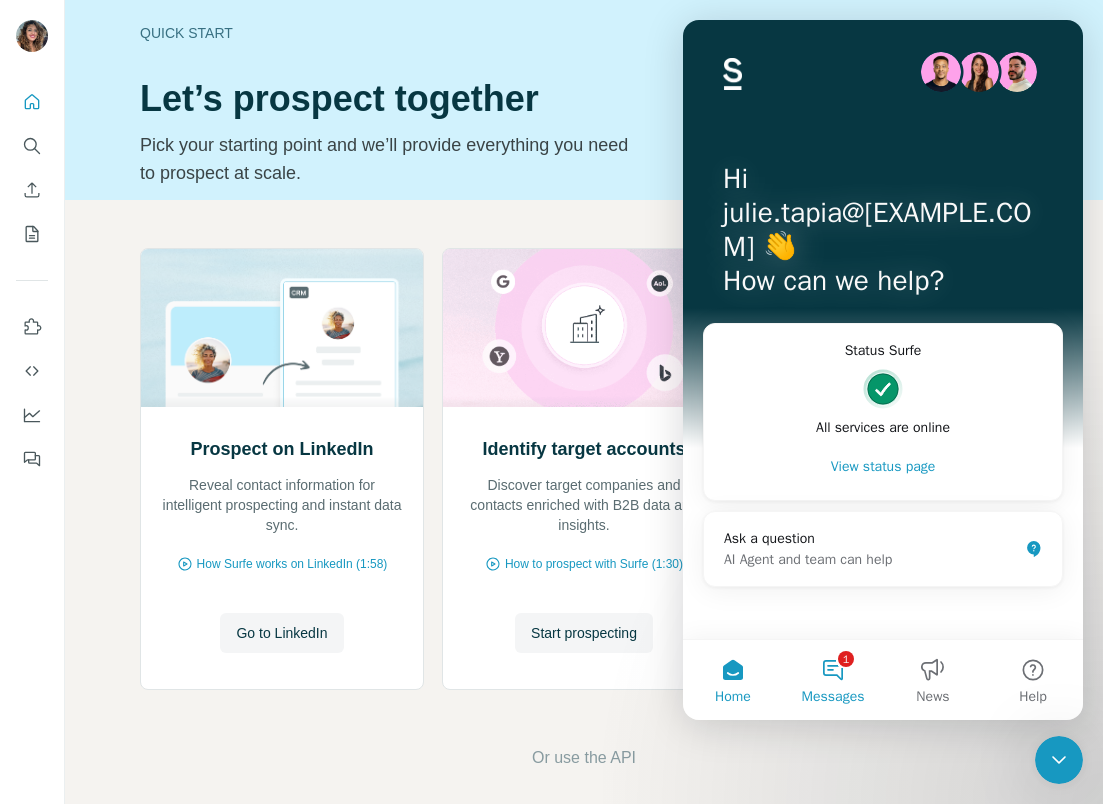 click on "1 Messages" at bounding box center (833, 680) 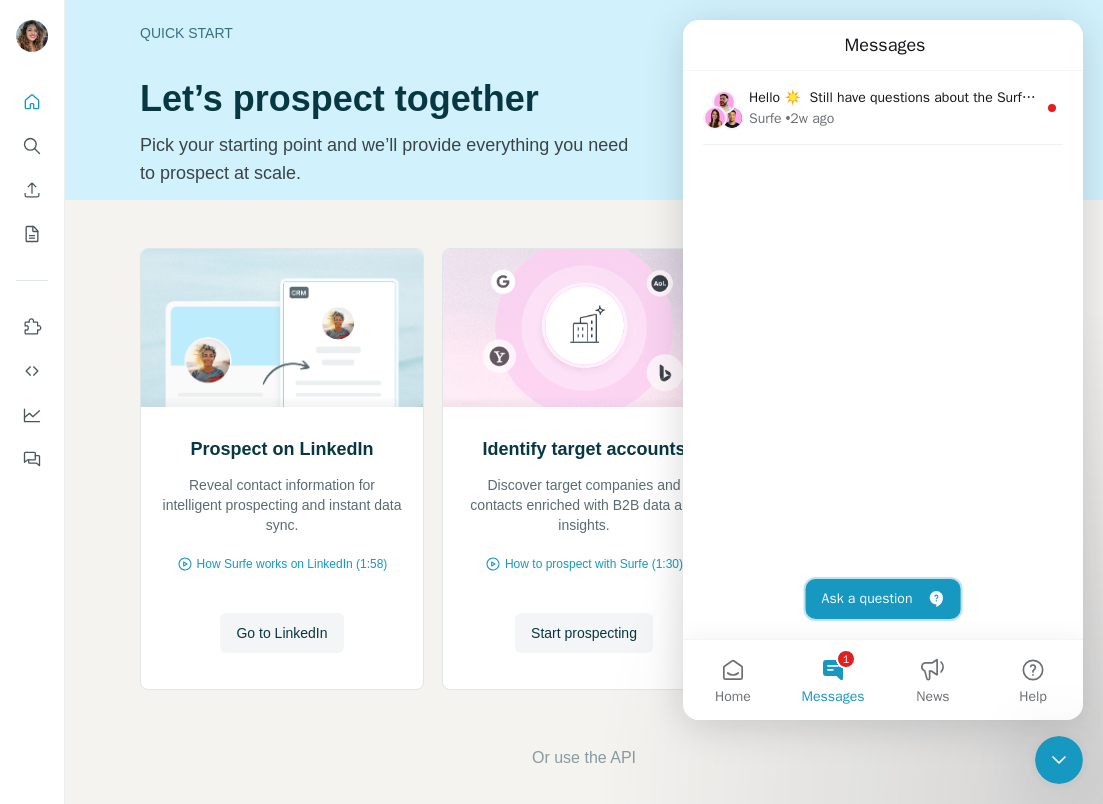 click on "Ask a question" at bounding box center [883, 599] 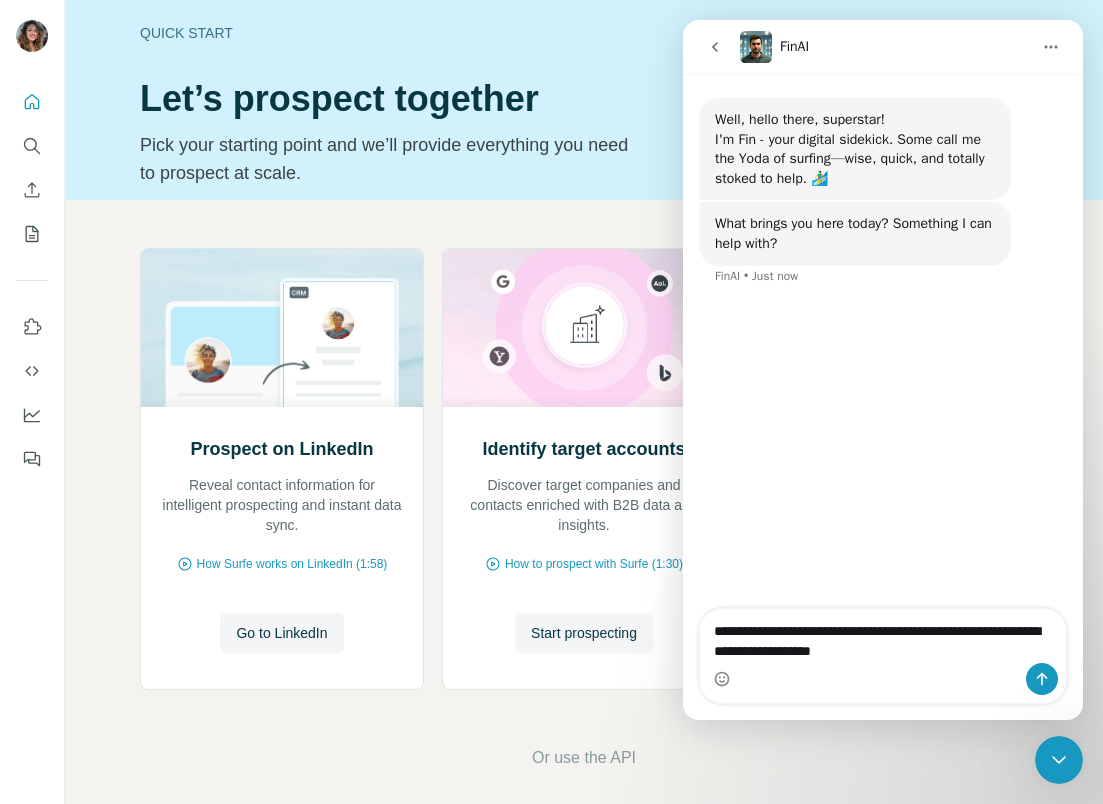 type on "**********" 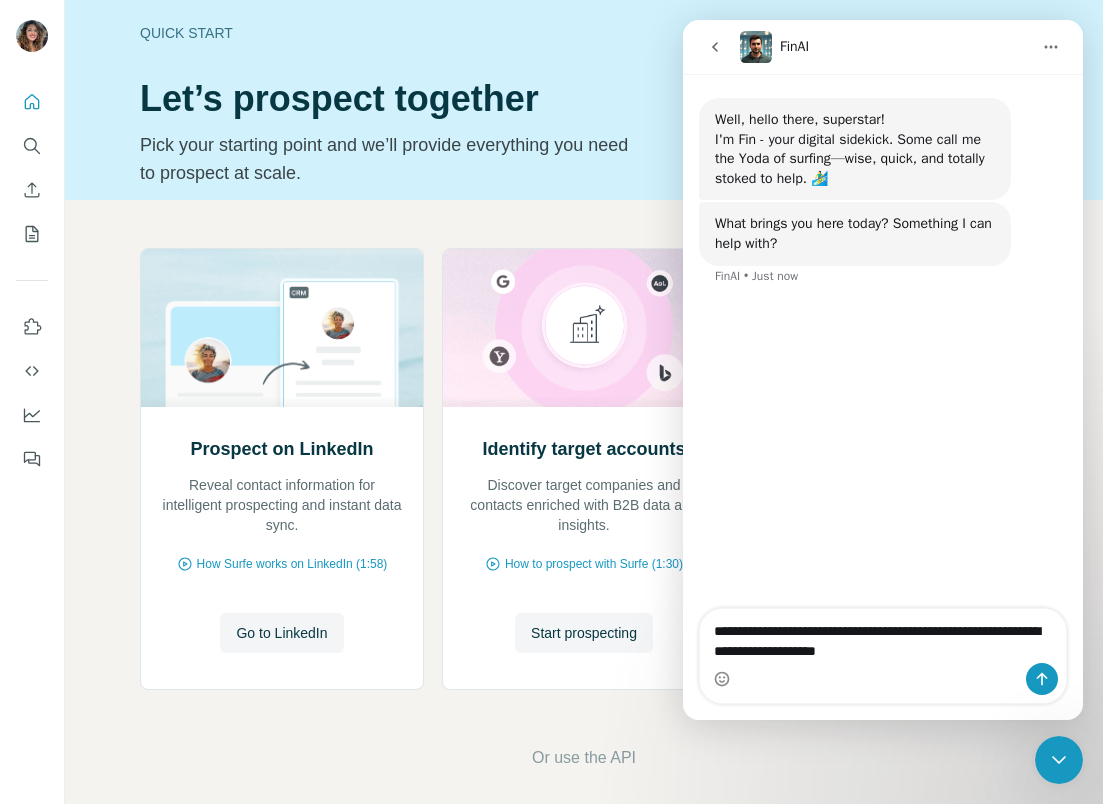 type 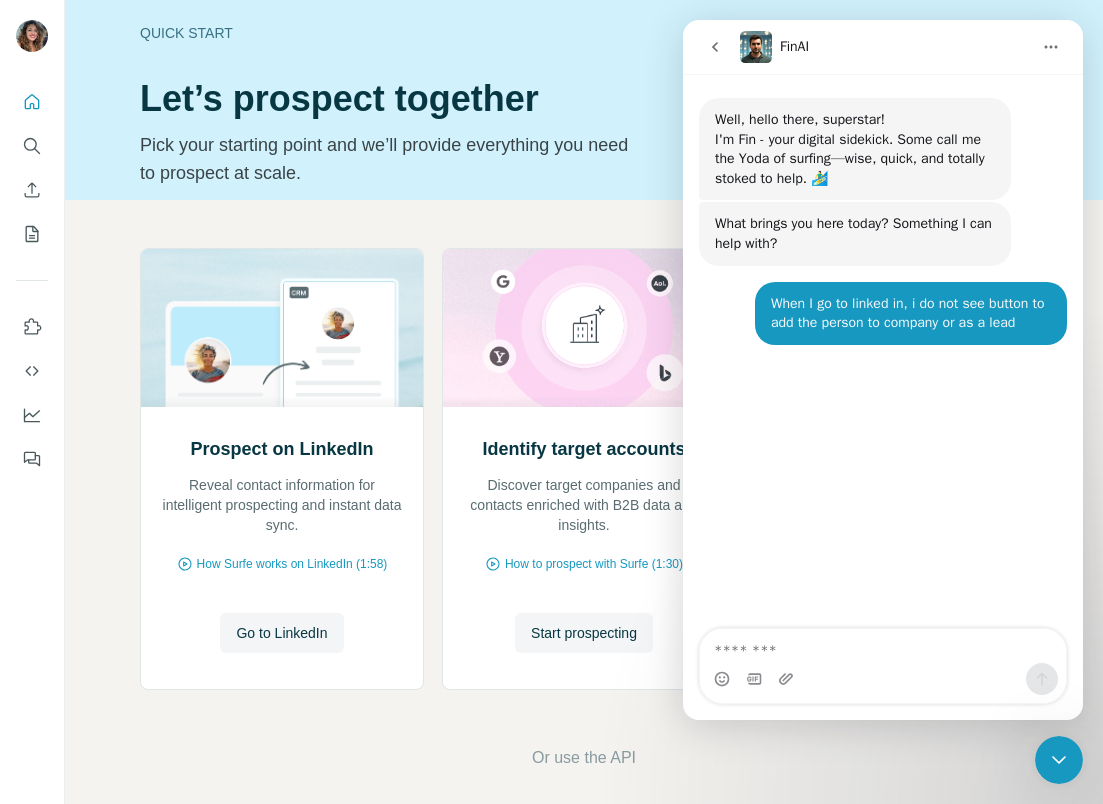 scroll, scrollTop: 3, scrollLeft: 0, axis: vertical 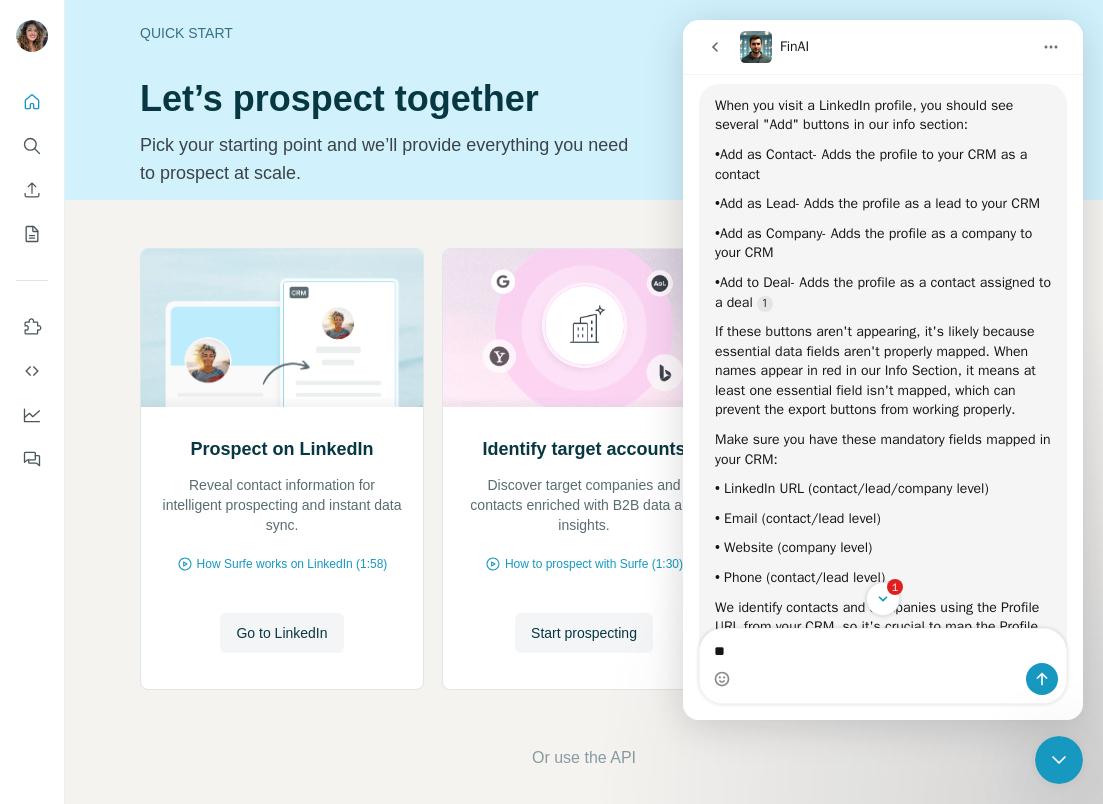 type on "*" 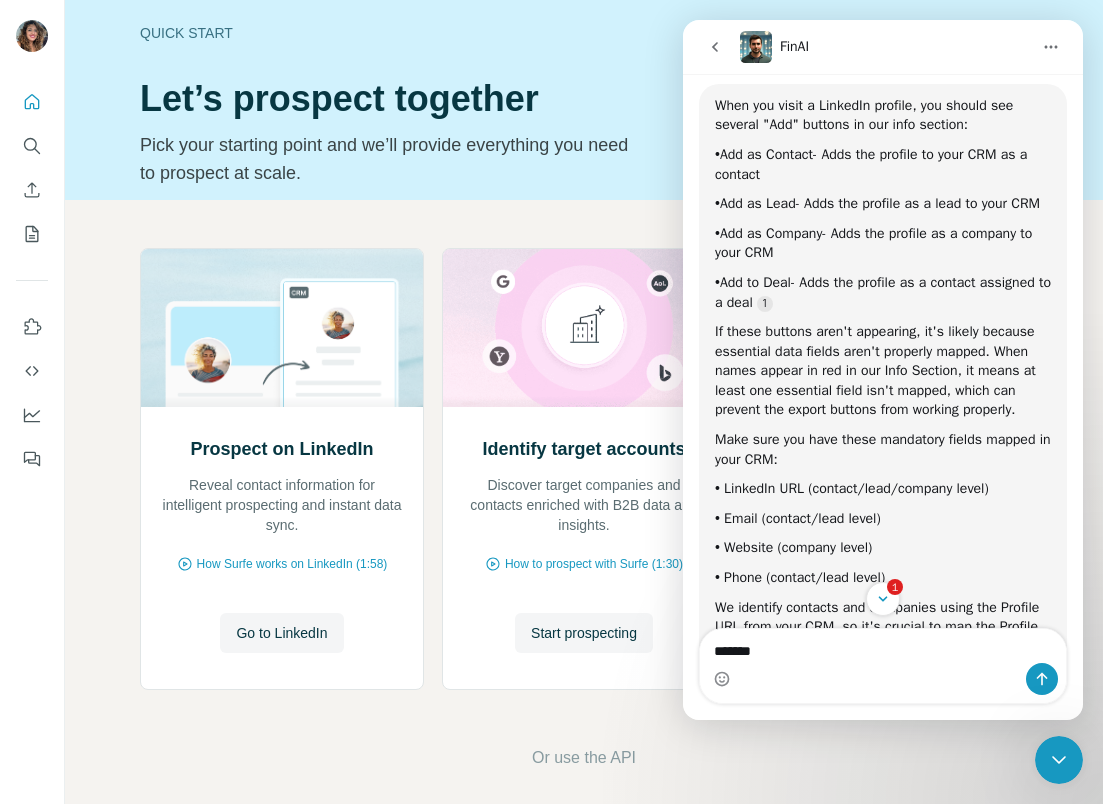 type on "********" 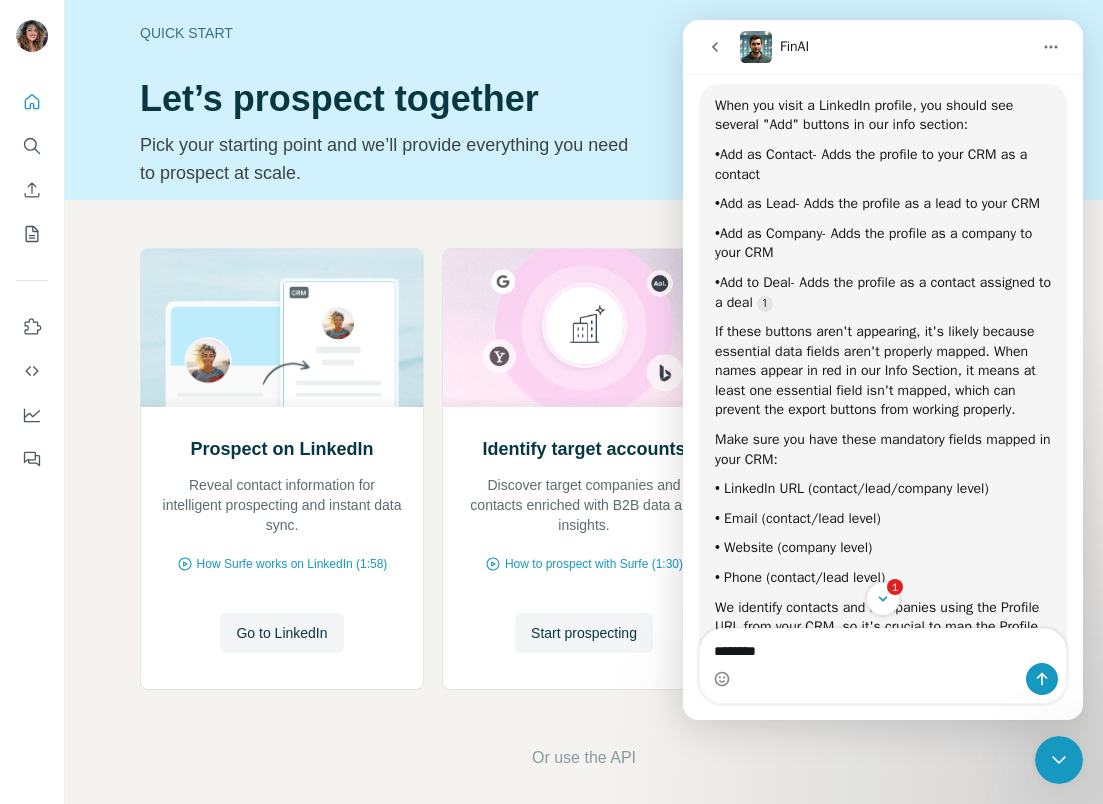 type 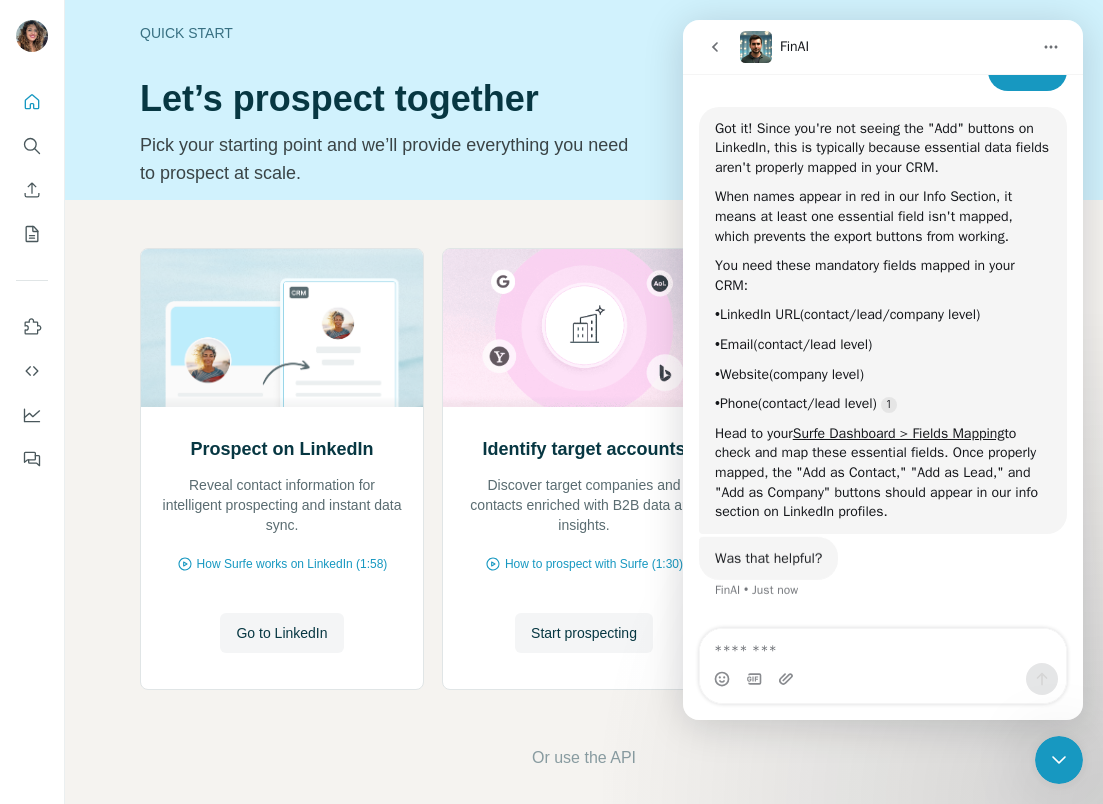 scroll, scrollTop: 972, scrollLeft: 0, axis: vertical 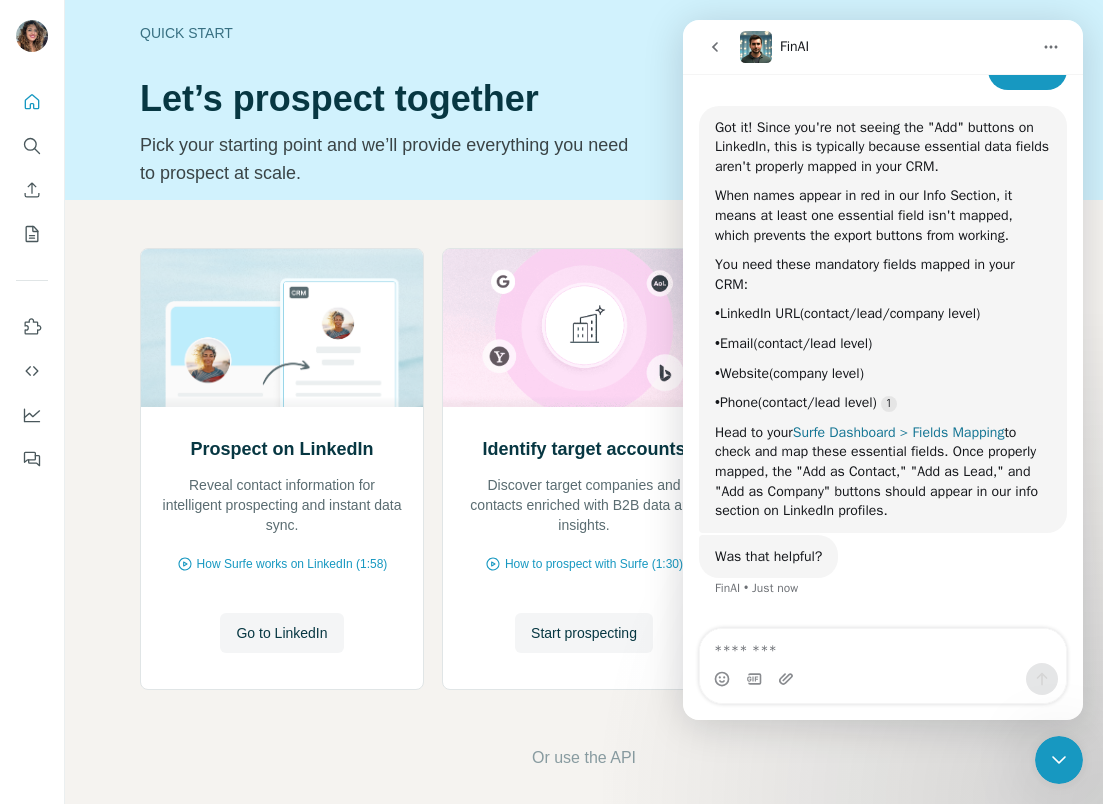 click on "Surfe Dashboard > Fields Mapping" at bounding box center [899, 432] 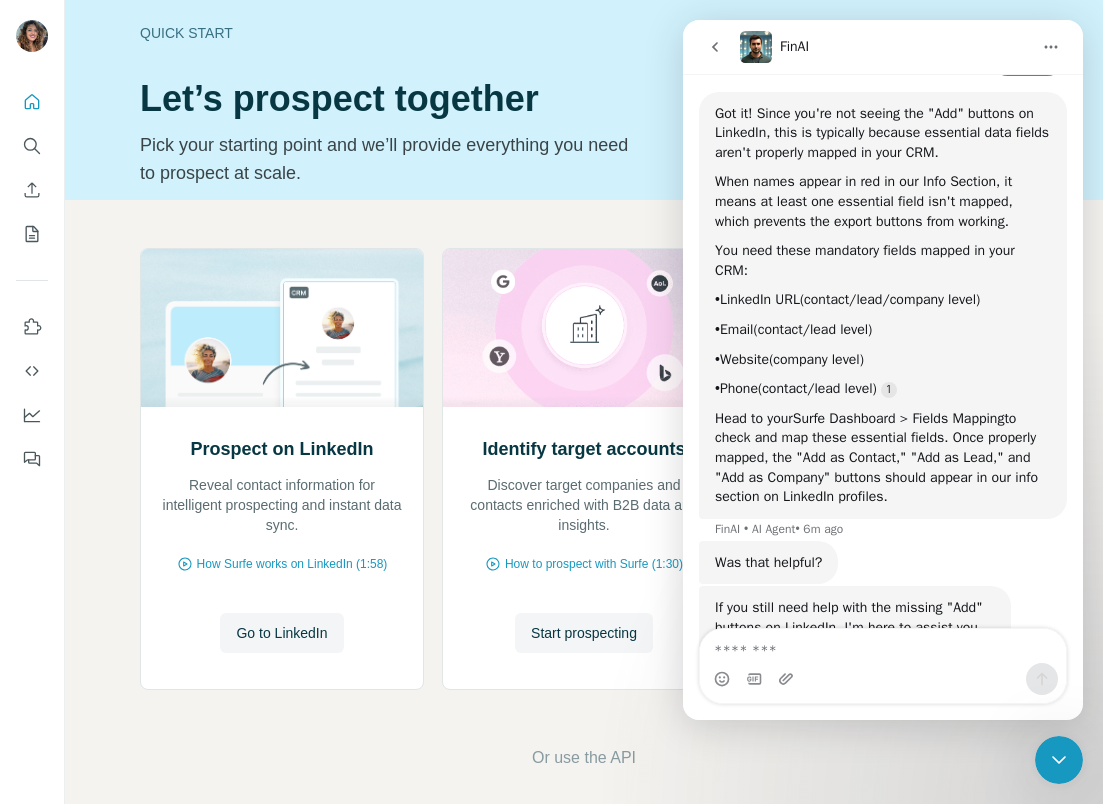 scroll, scrollTop: 999, scrollLeft: 0, axis: vertical 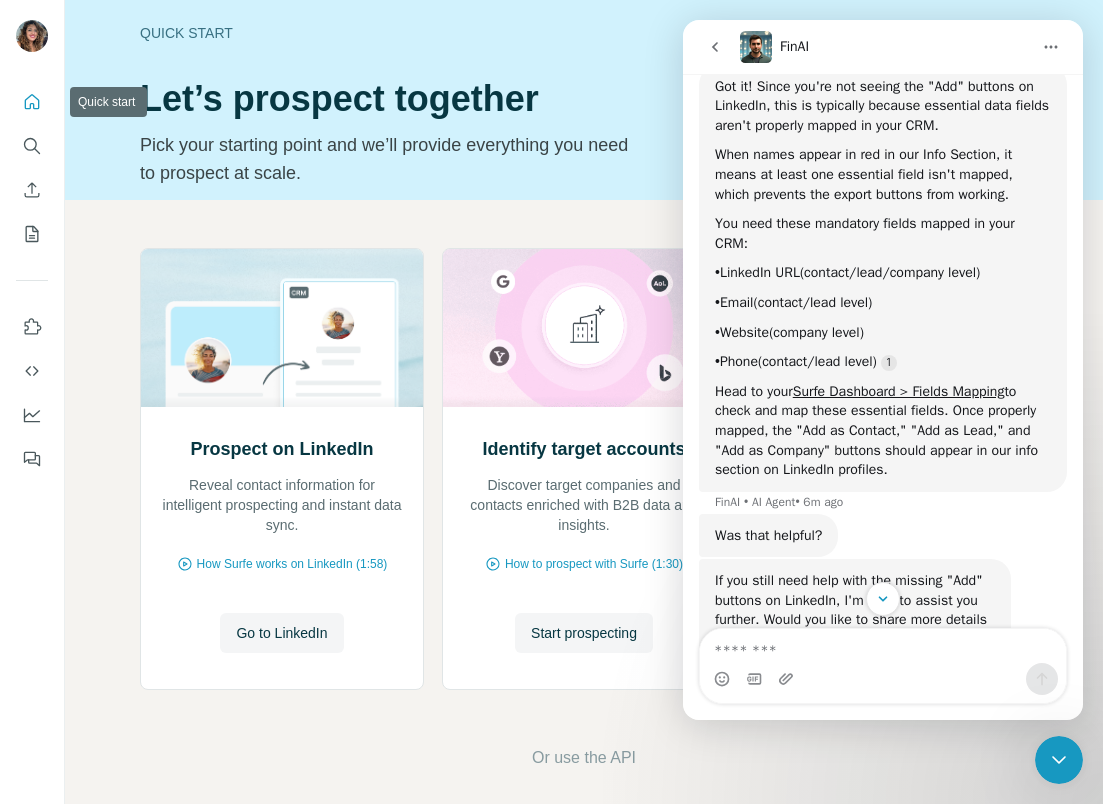 click at bounding box center [32, 102] 